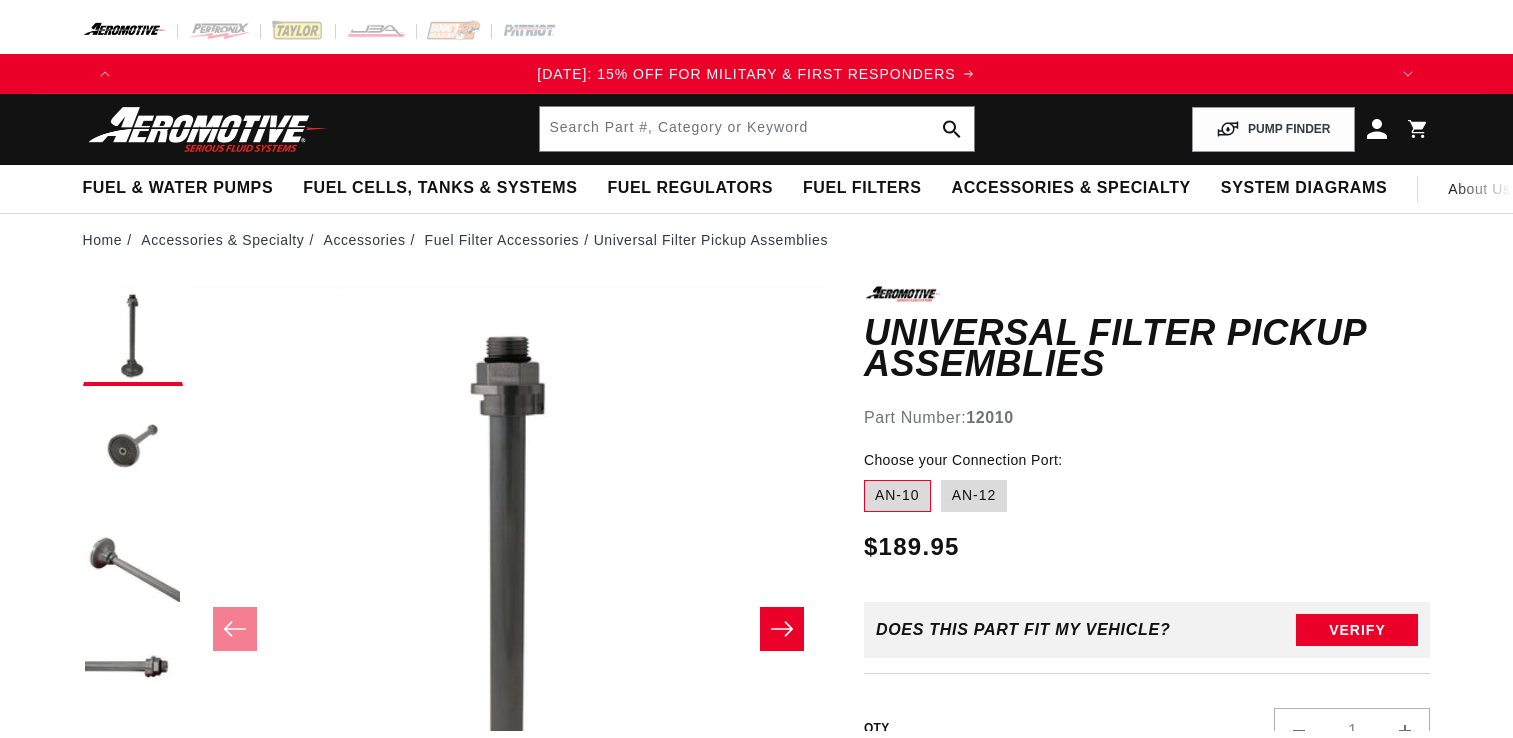 scroll, scrollTop: 0, scrollLeft: 0, axis: both 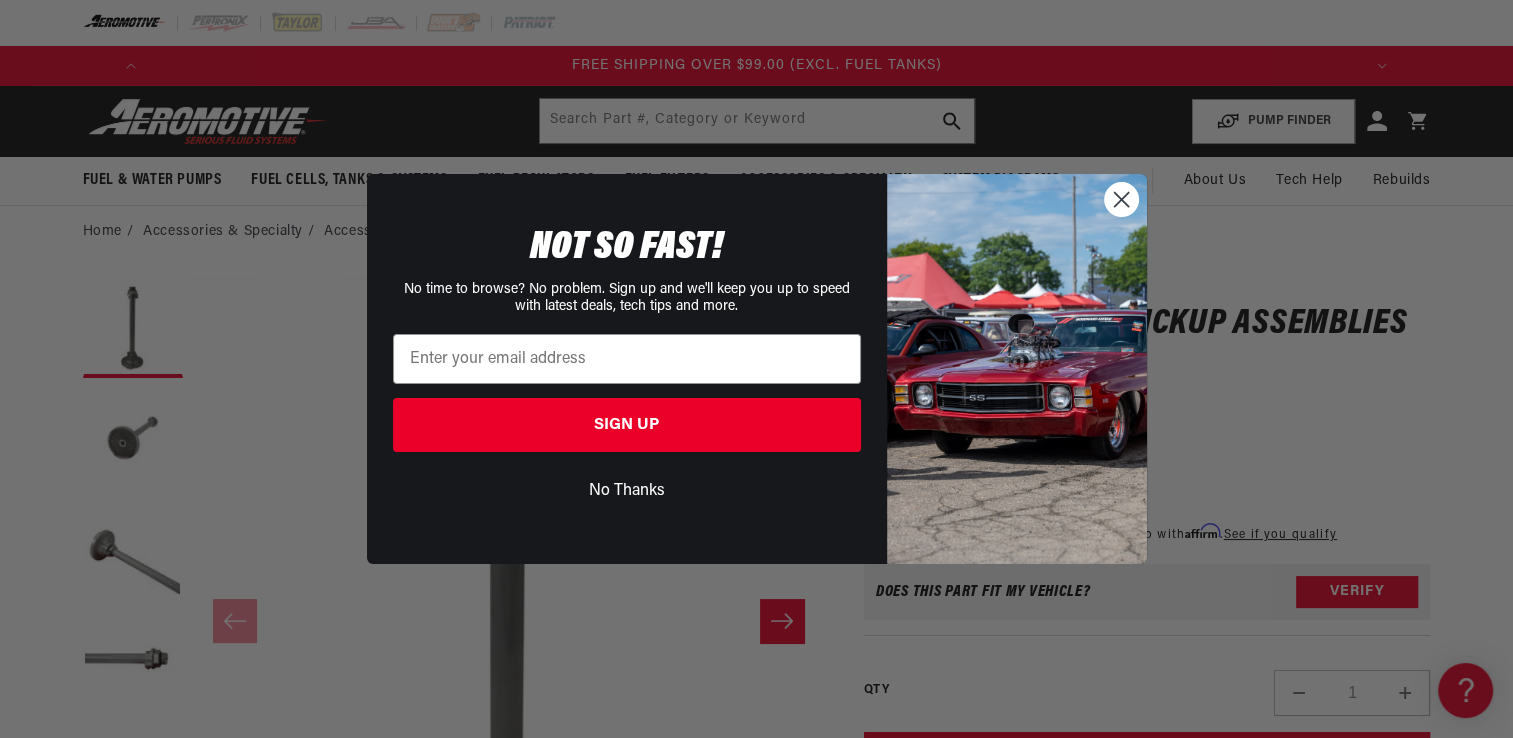 click 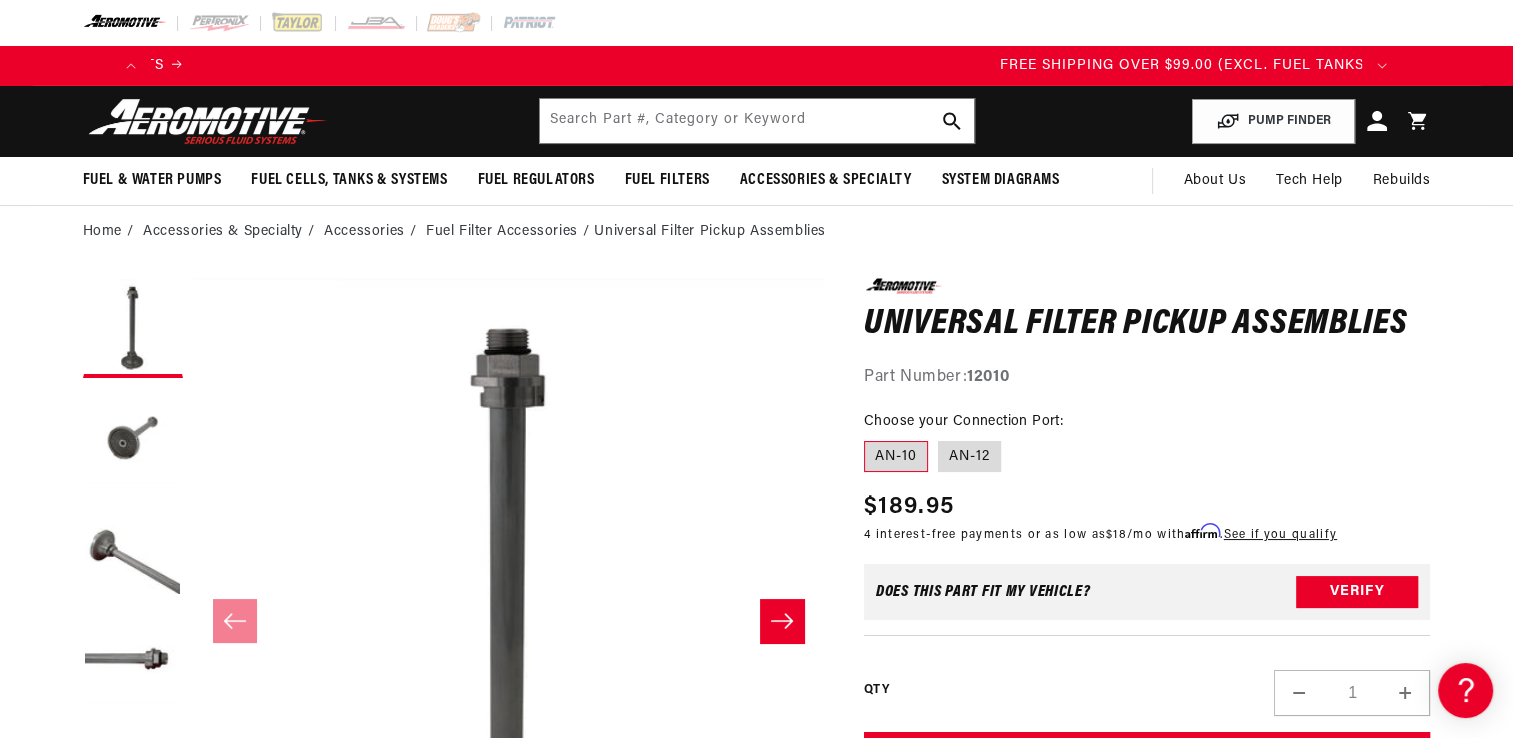 scroll, scrollTop: 0, scrollLeft: 1348, axis: horizontal 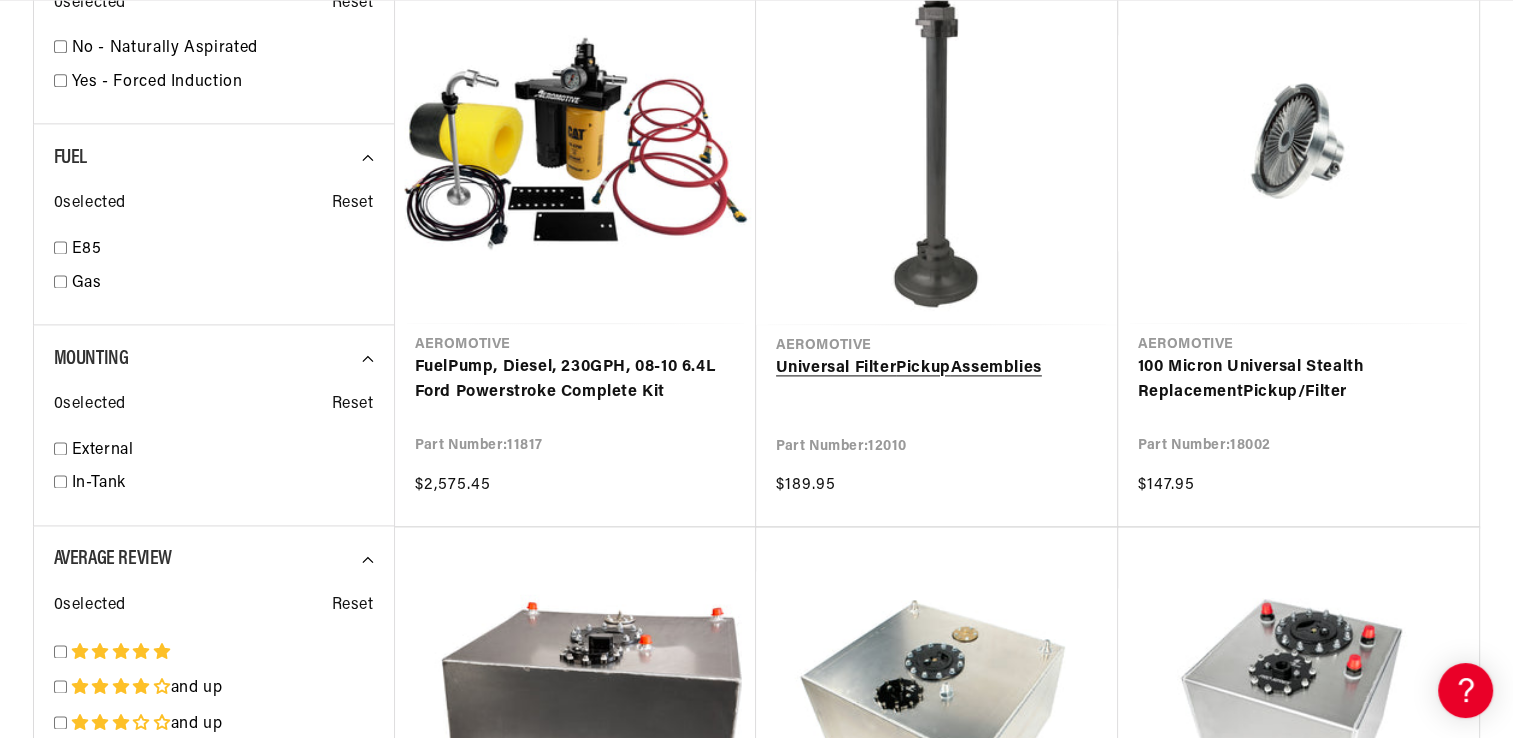 click on "Universal Filter  Pickup  Assemblies" at bounding box center (937, 369) 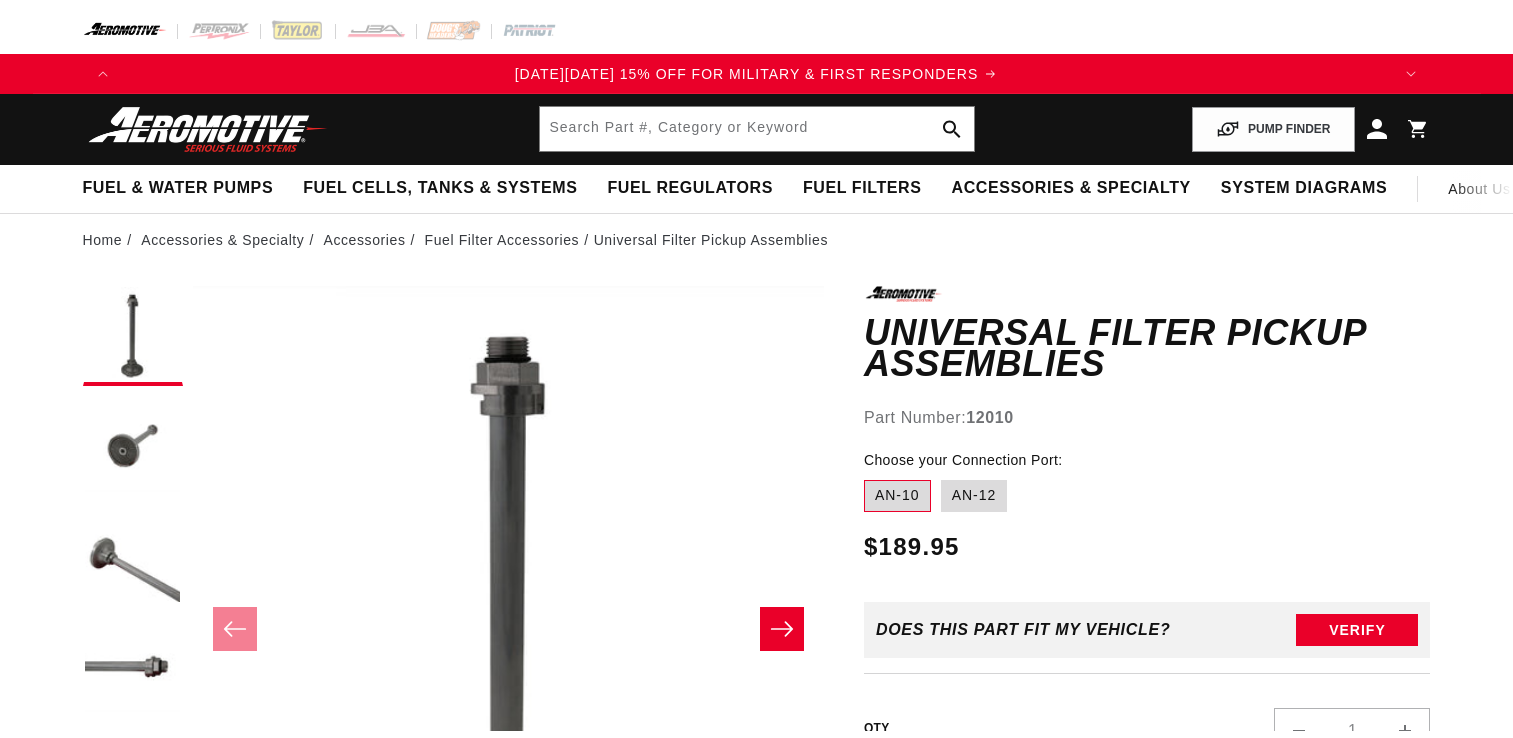 scroll, scrollTop: 0, scrollLeft: 0, axis: both 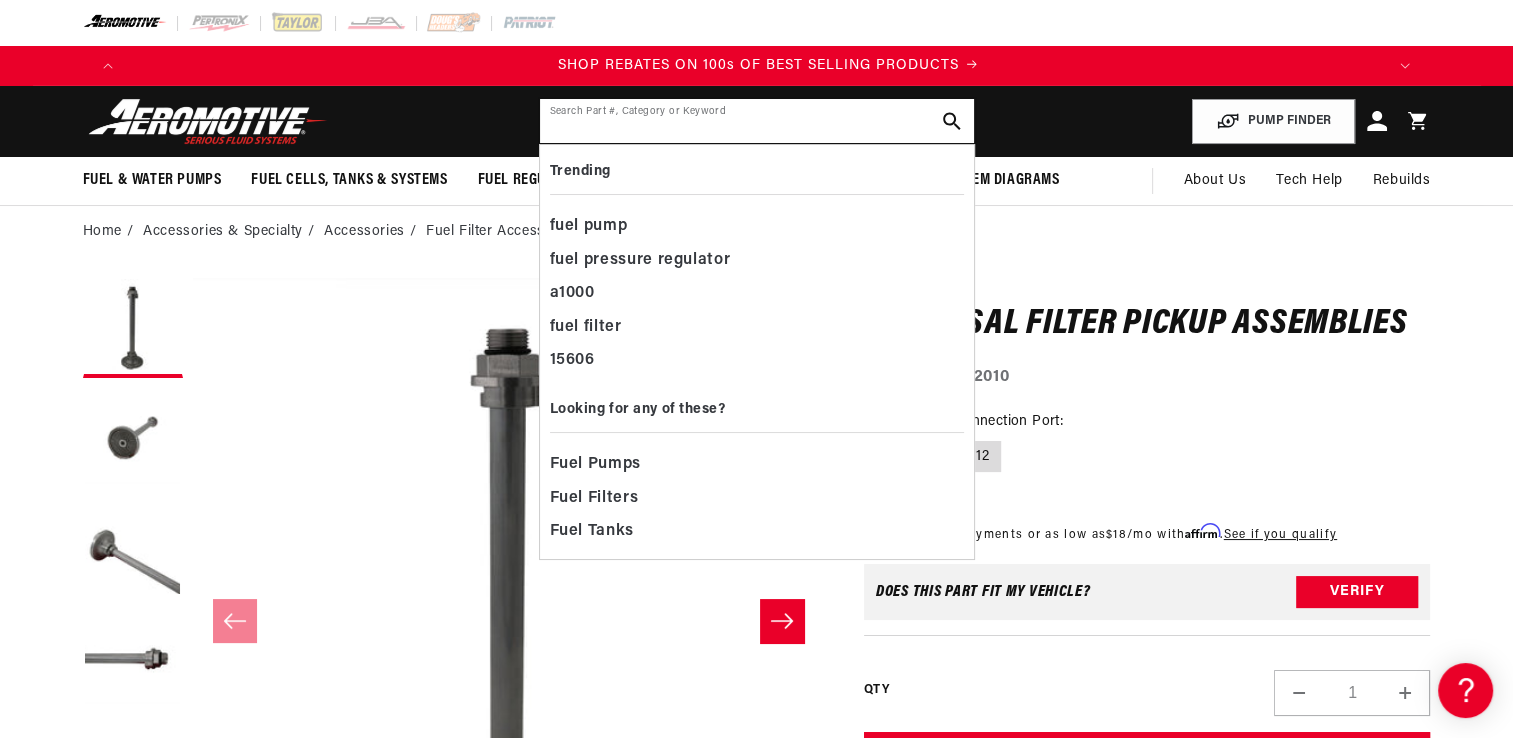 click 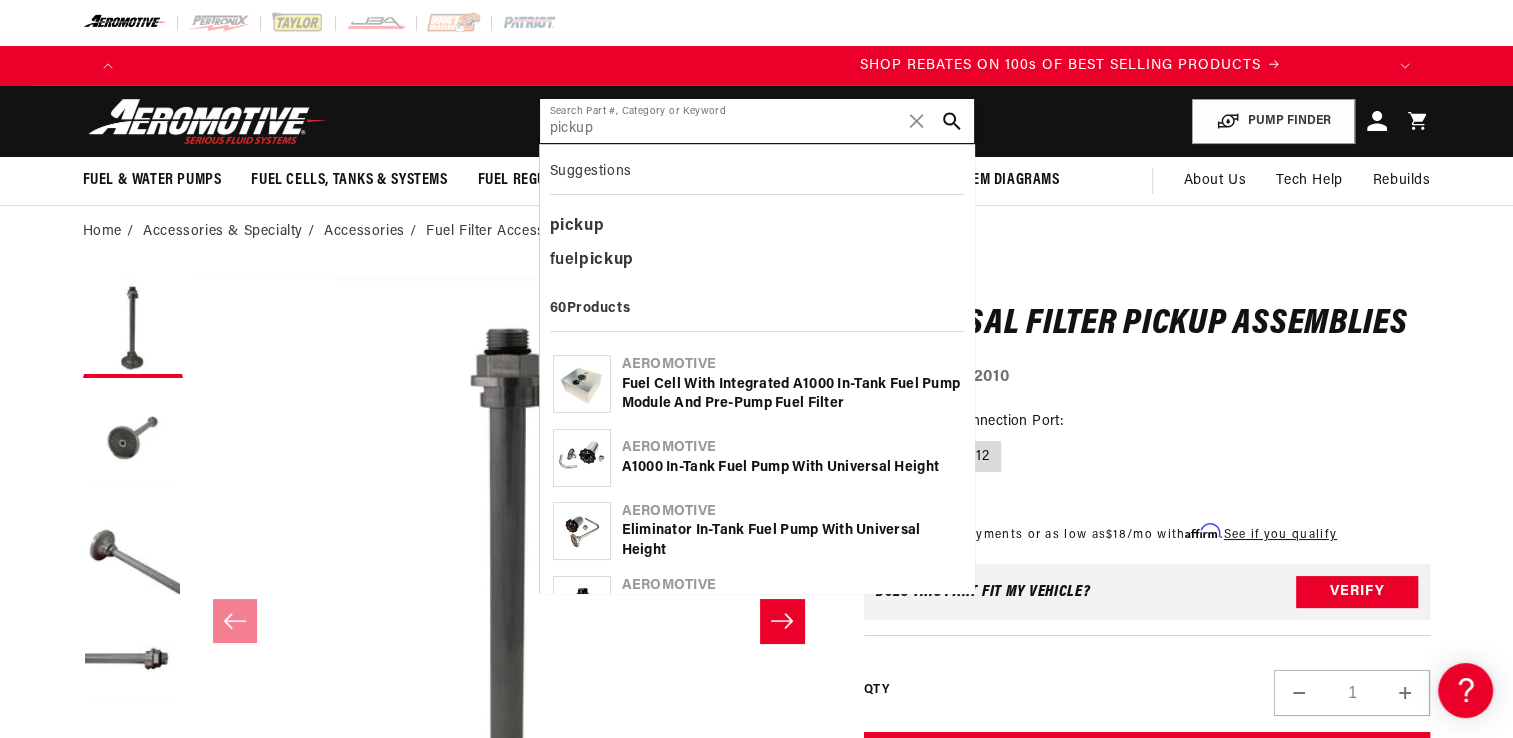 scroll, scrollTop: 0, scrollLeft: 1245, axis: horizontal 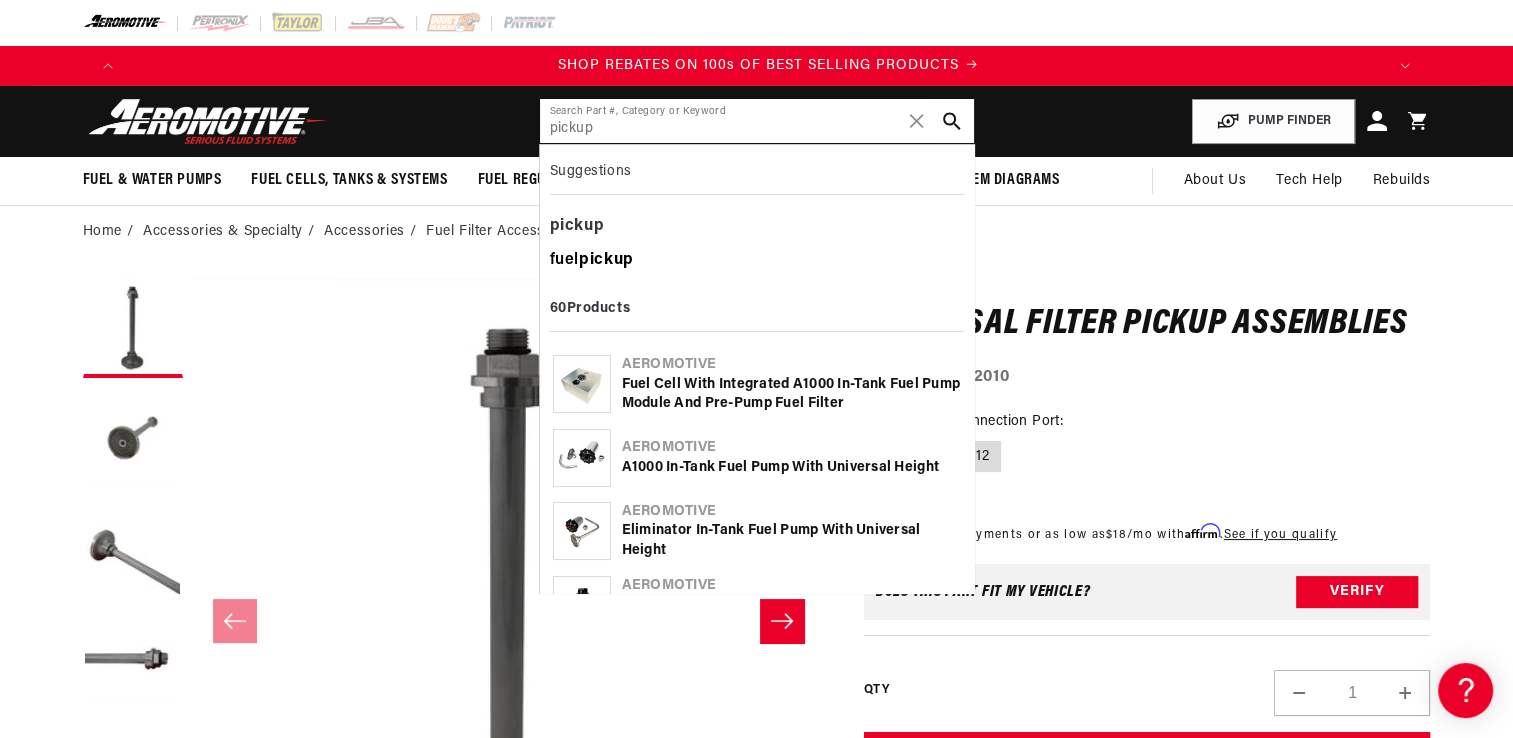 type on "pickup" 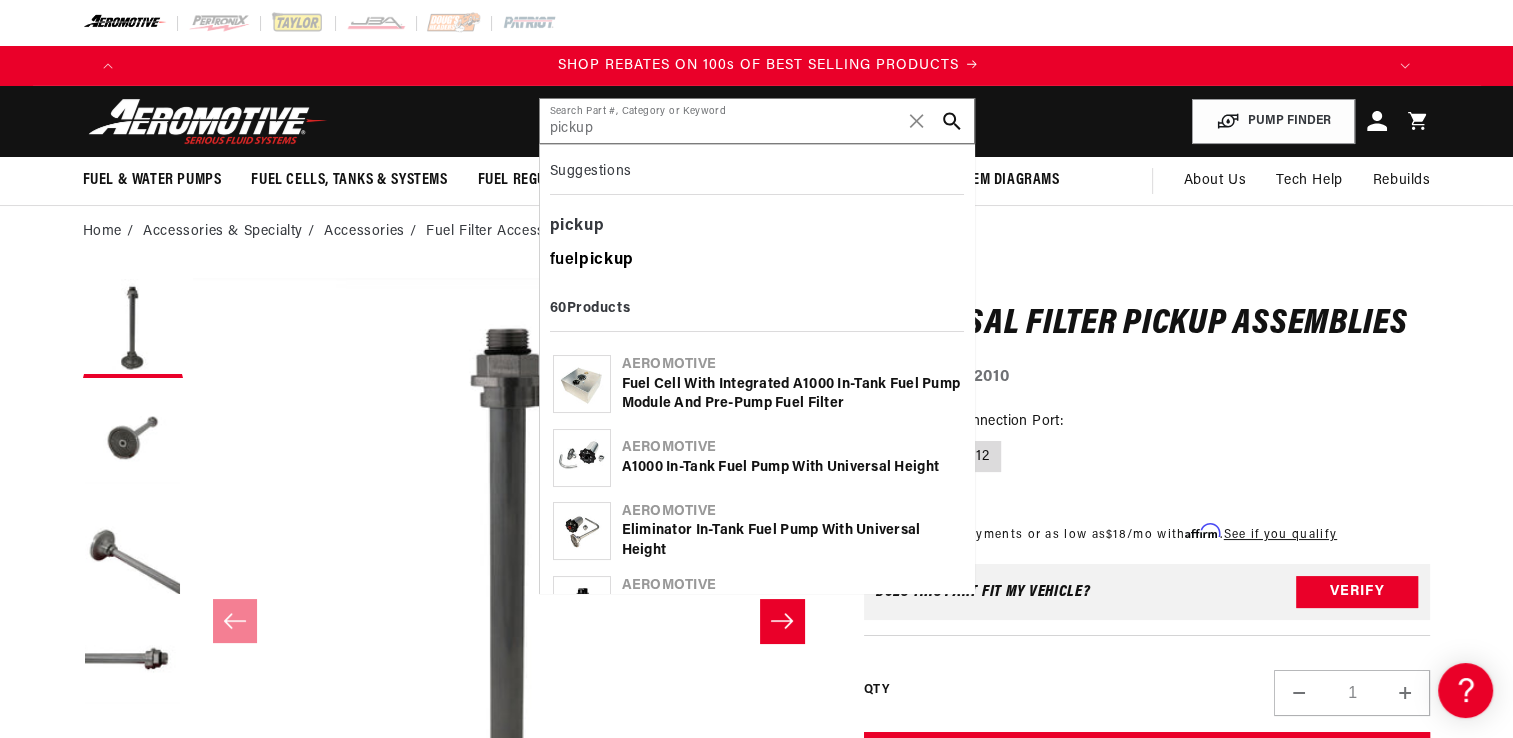 click on "pickup" 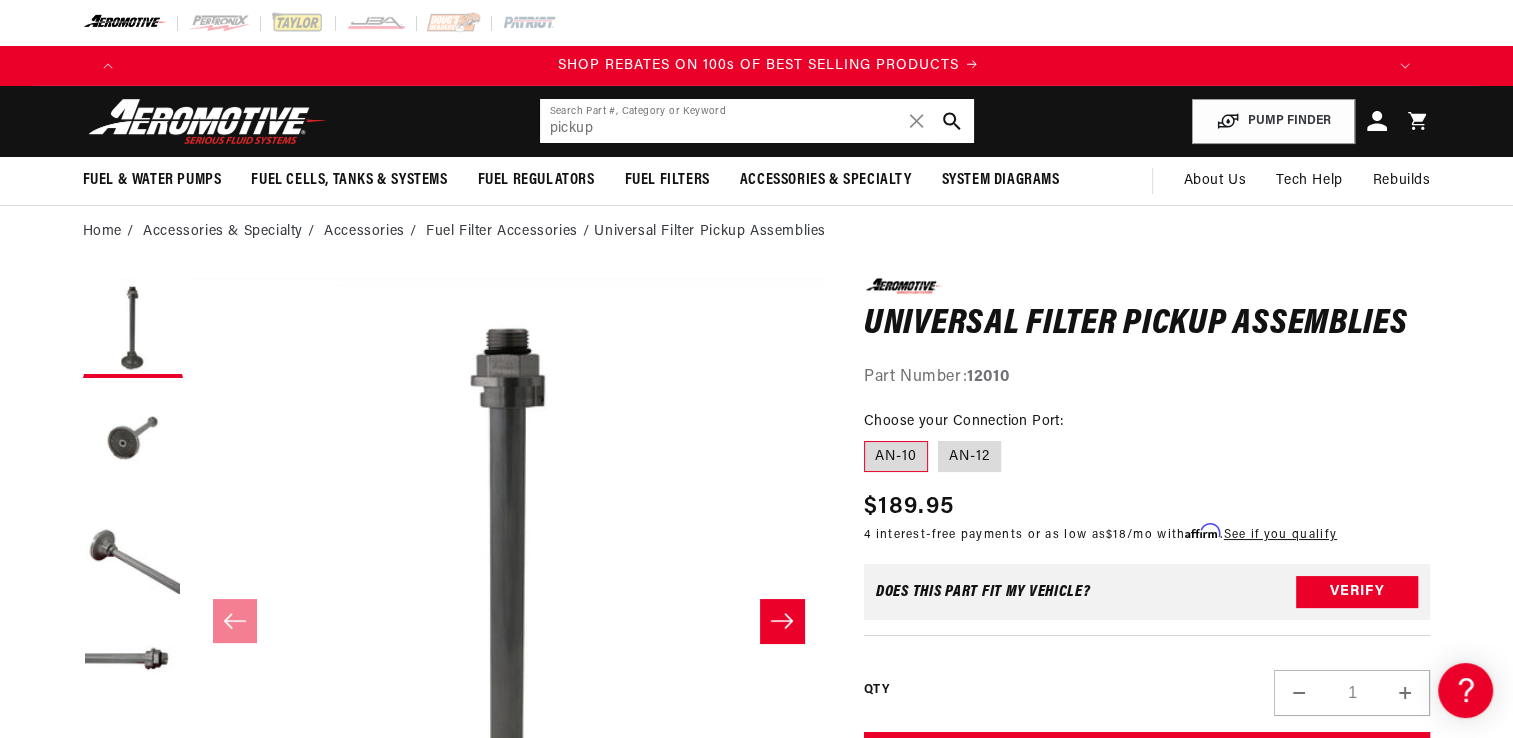 scroll, scrollTop: 0, scrollLeft: 1324, axis: horizontal 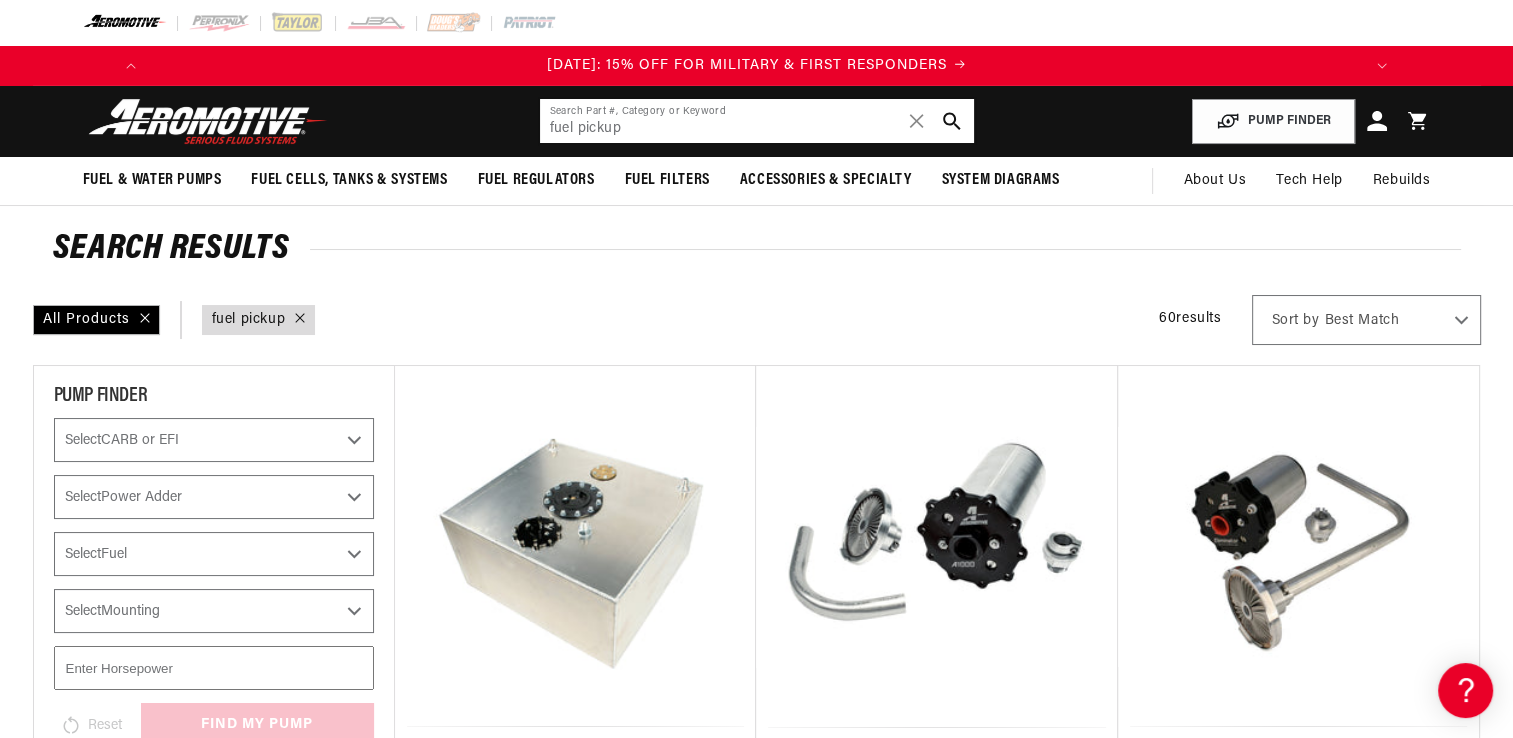 click on "fuel pickup" 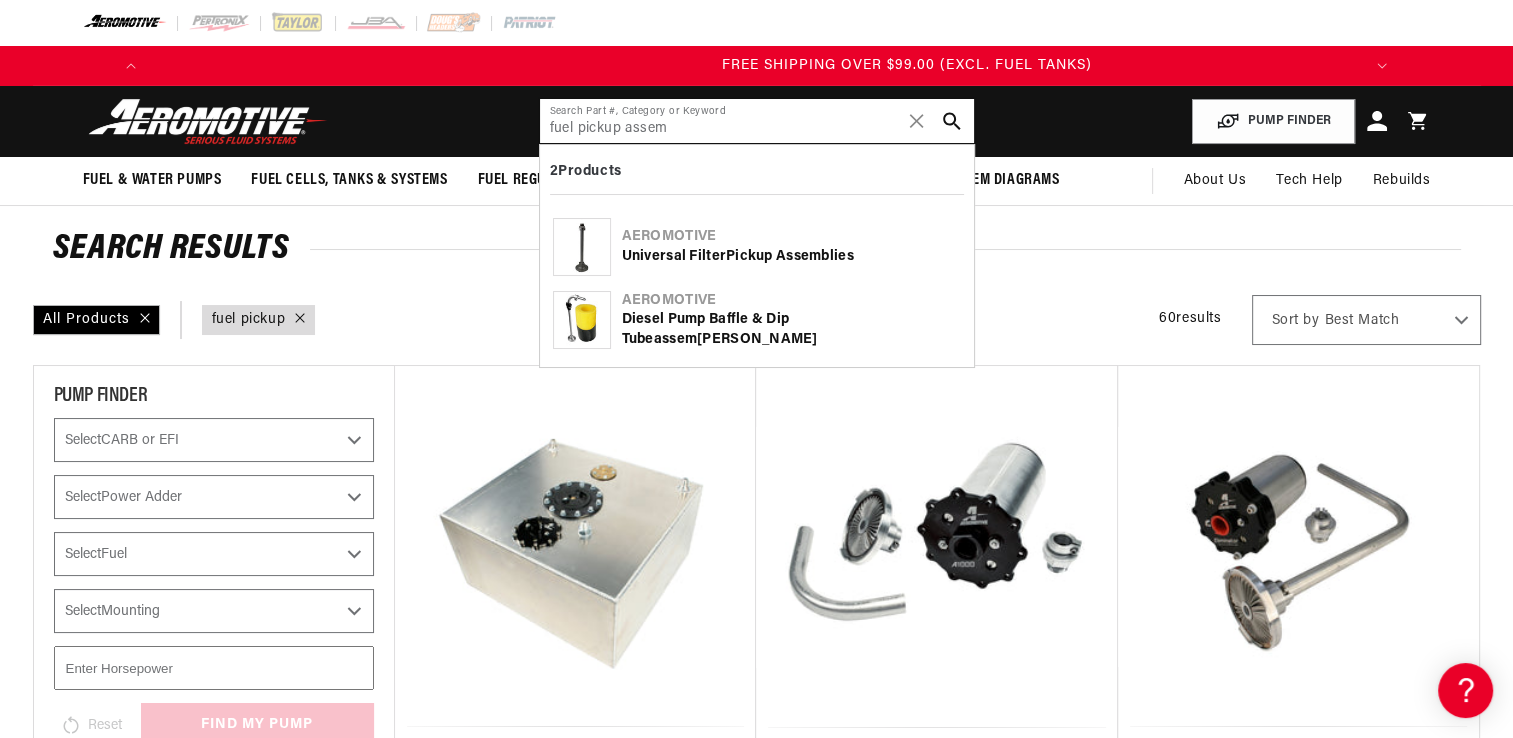 scroll, scrollTop: 0, scrollLeft: 2492, axis: horizontal 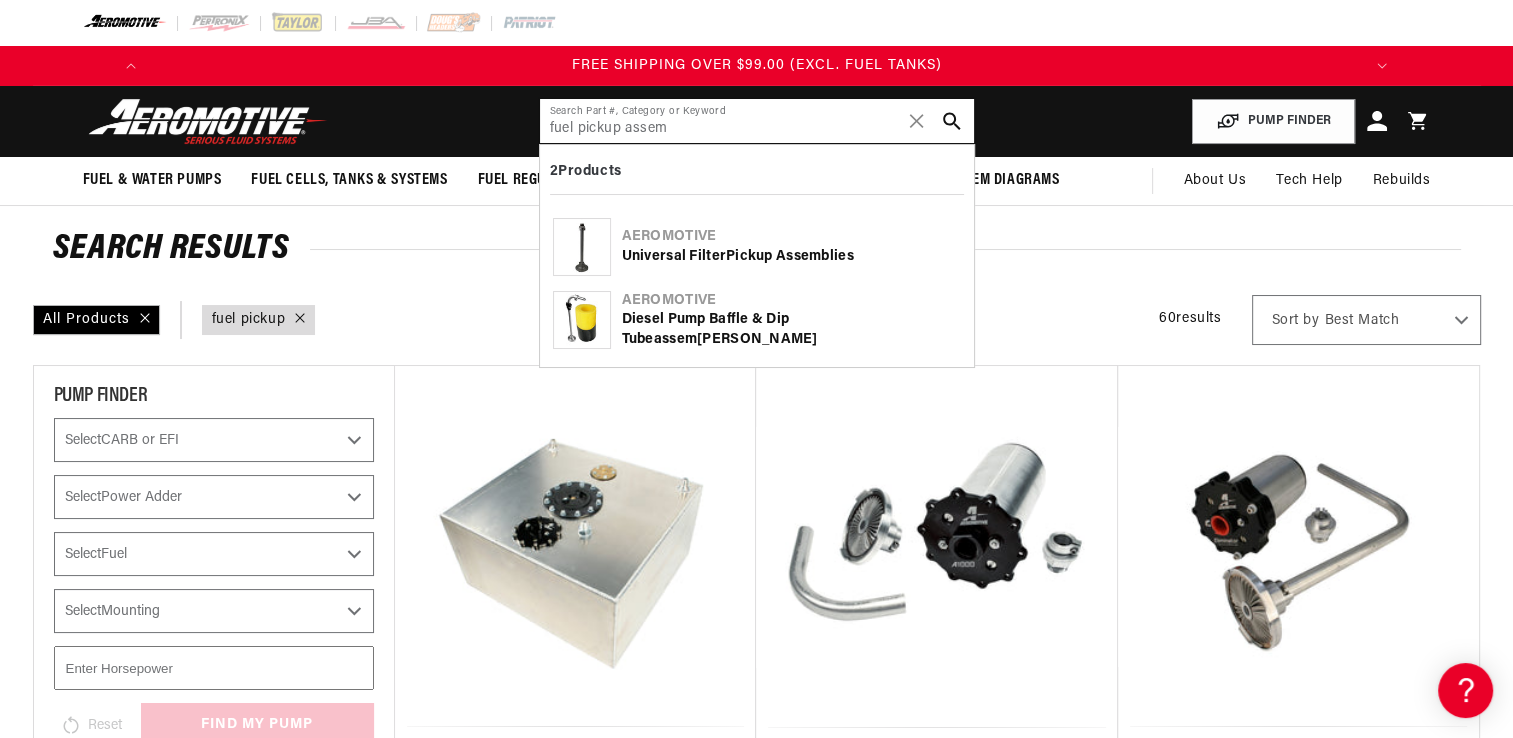 type on "fuel pickup assem" 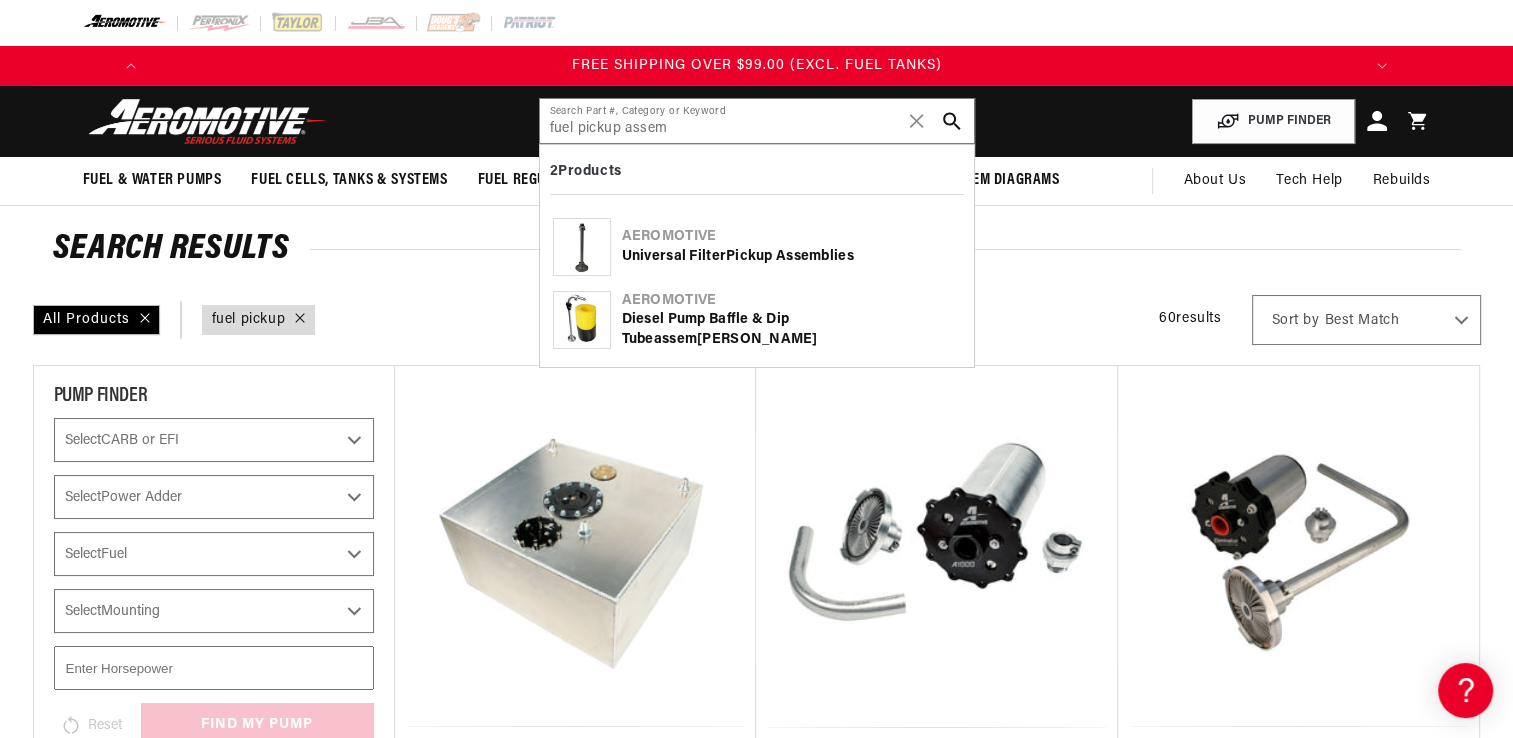 click on "Universal Filter  Pickup   Assem blies" 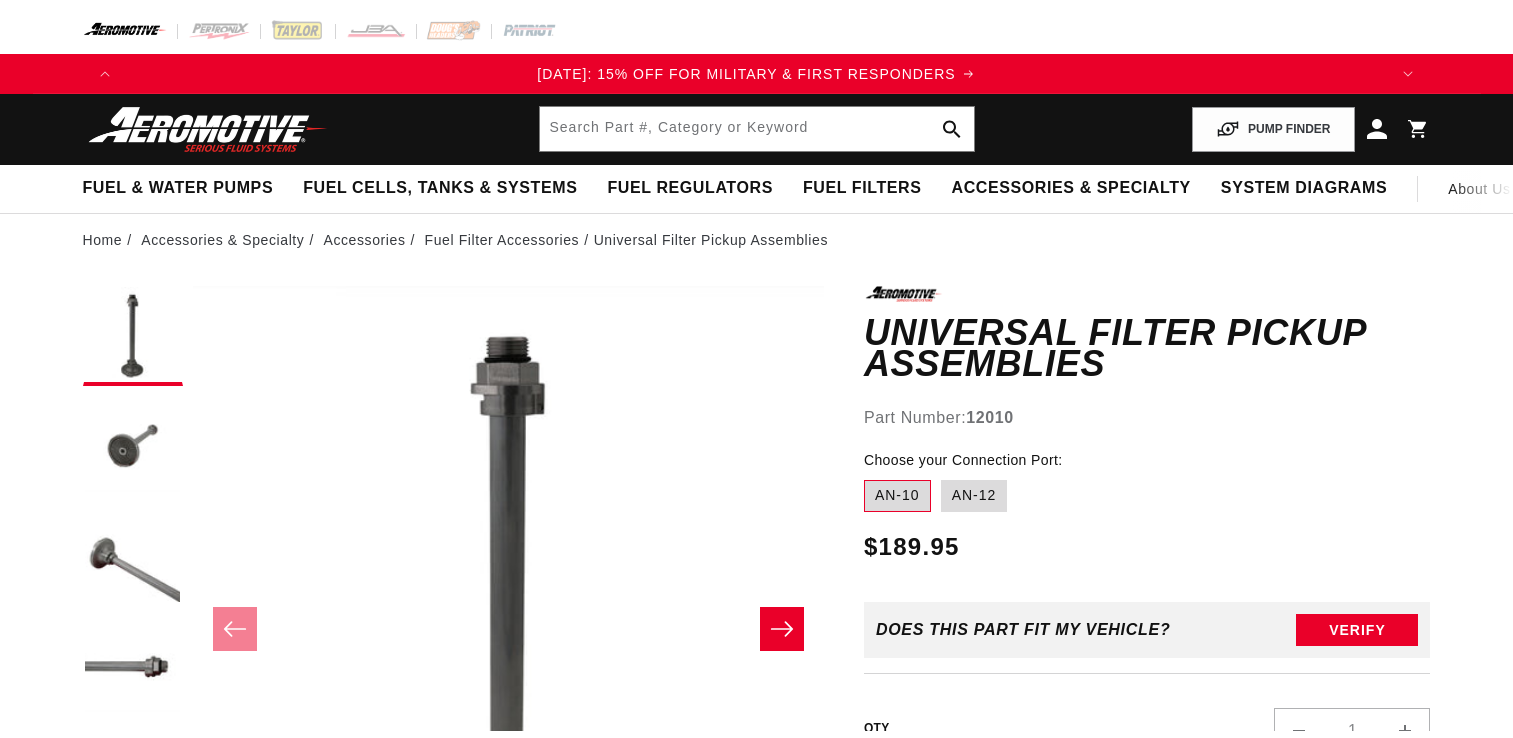 scroll, scrollTop: 0, scrollLeft: 0, axis: both 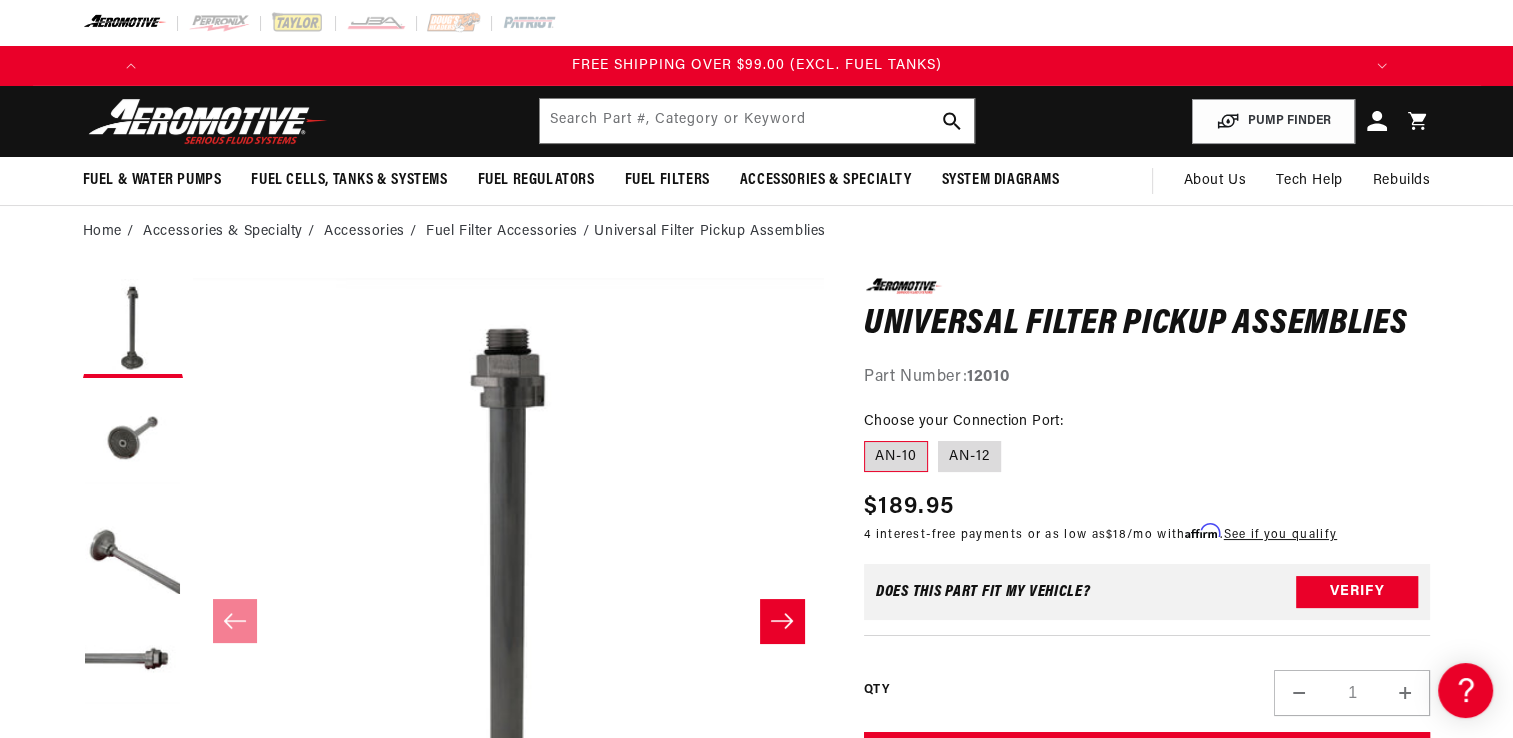 click on "Increase quantity for Universal Filter Pickup Assemblies" at bounding box center [1405, 693] 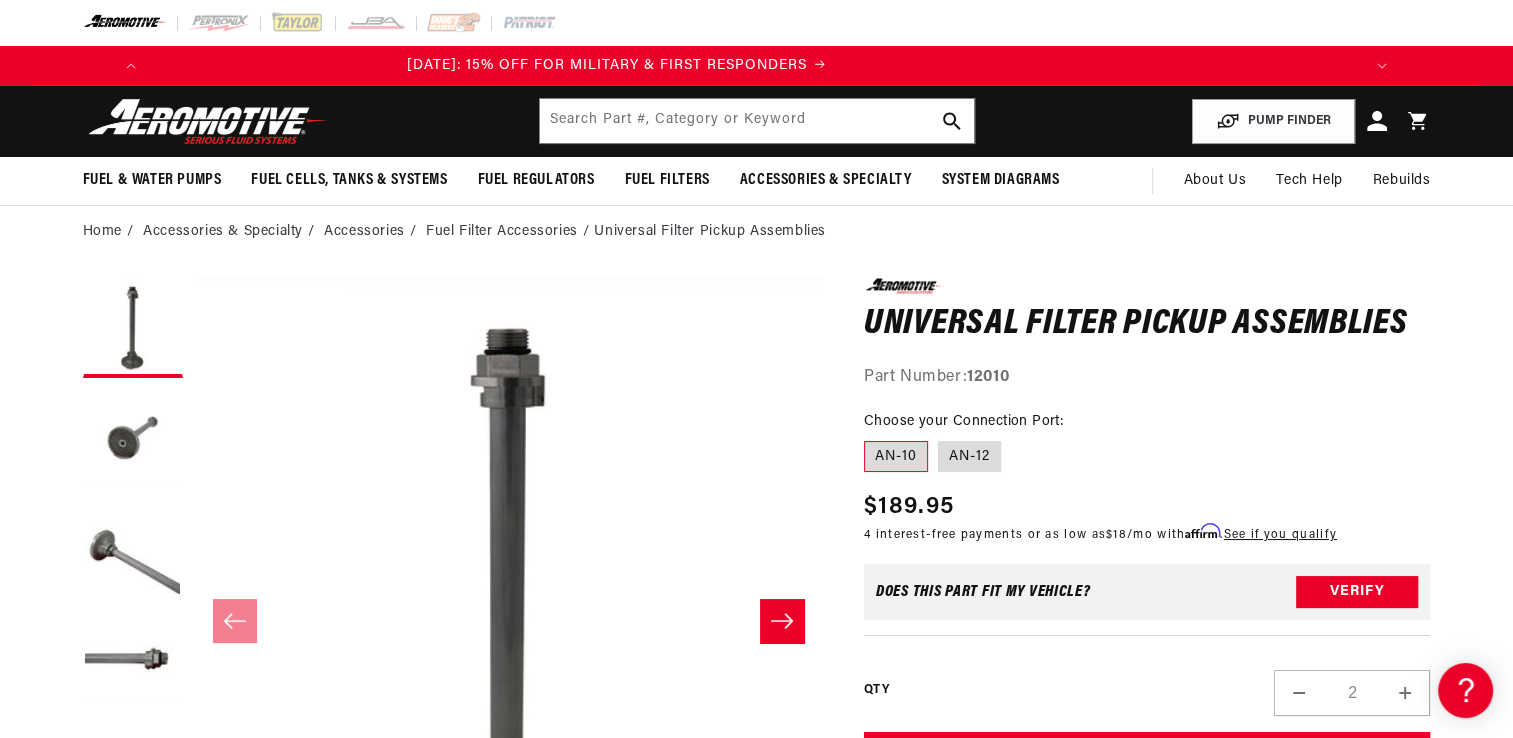 scroll, scrollTop: 0, scrollLeft: 0, axis: both 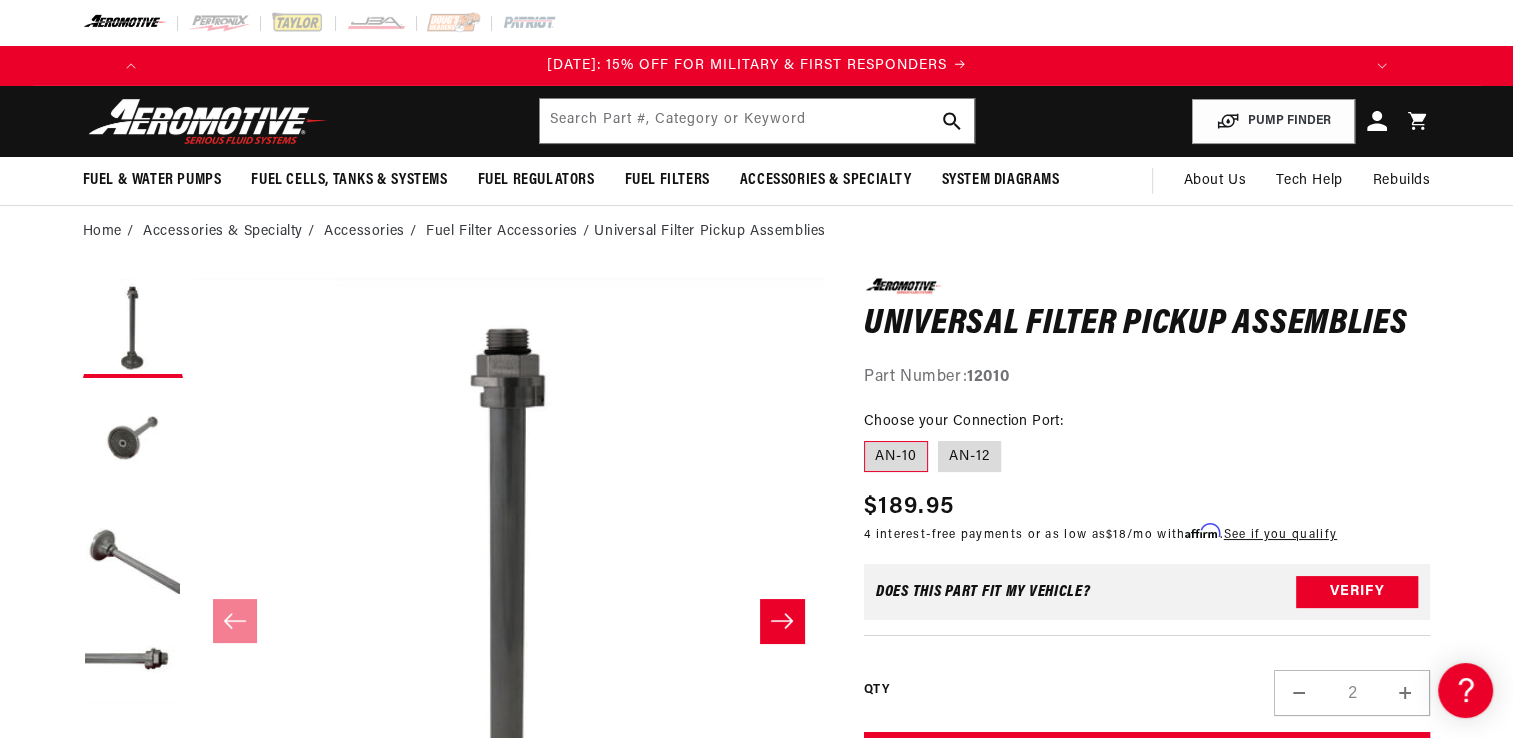 type 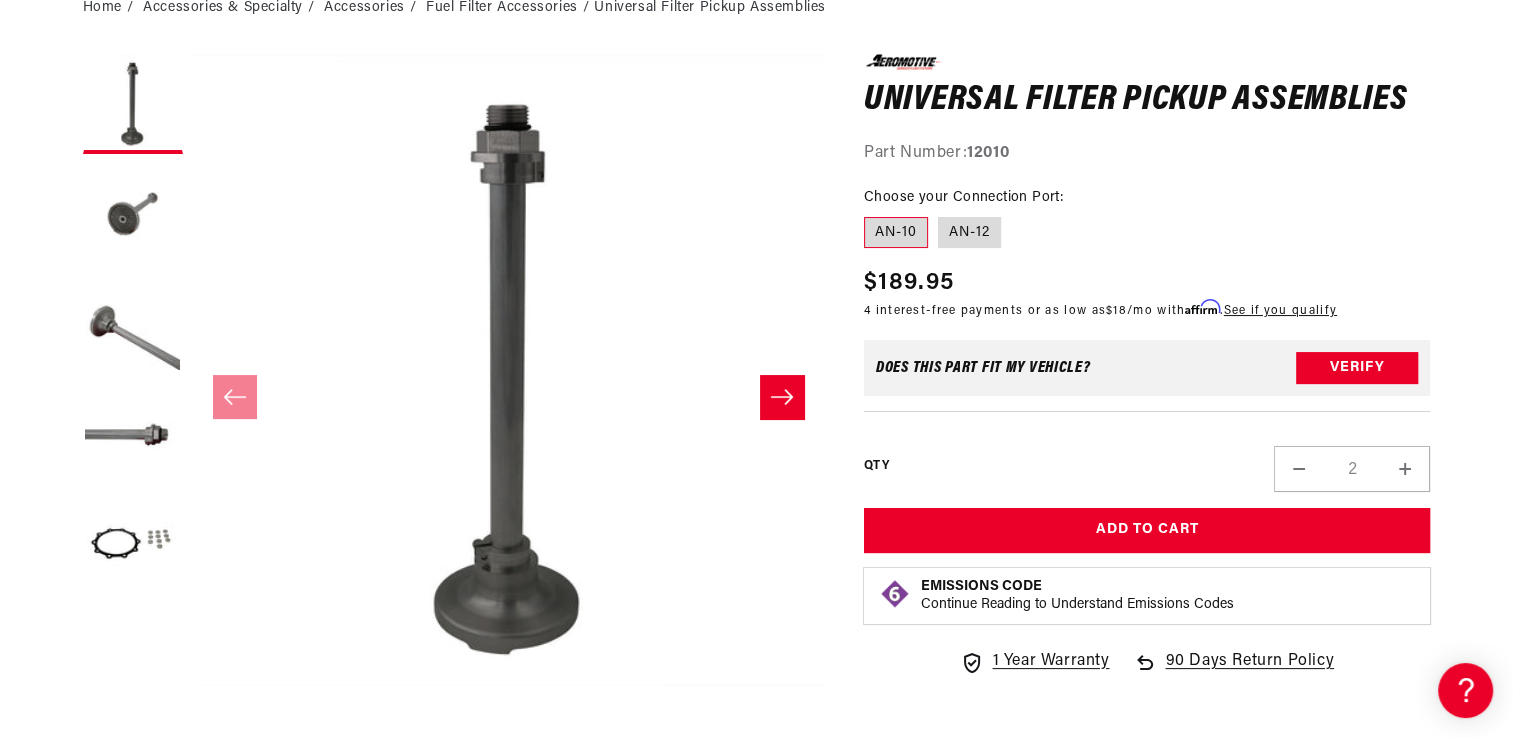 scroll, scrollTop: 240, scrollLeft: 0, axis: vertical 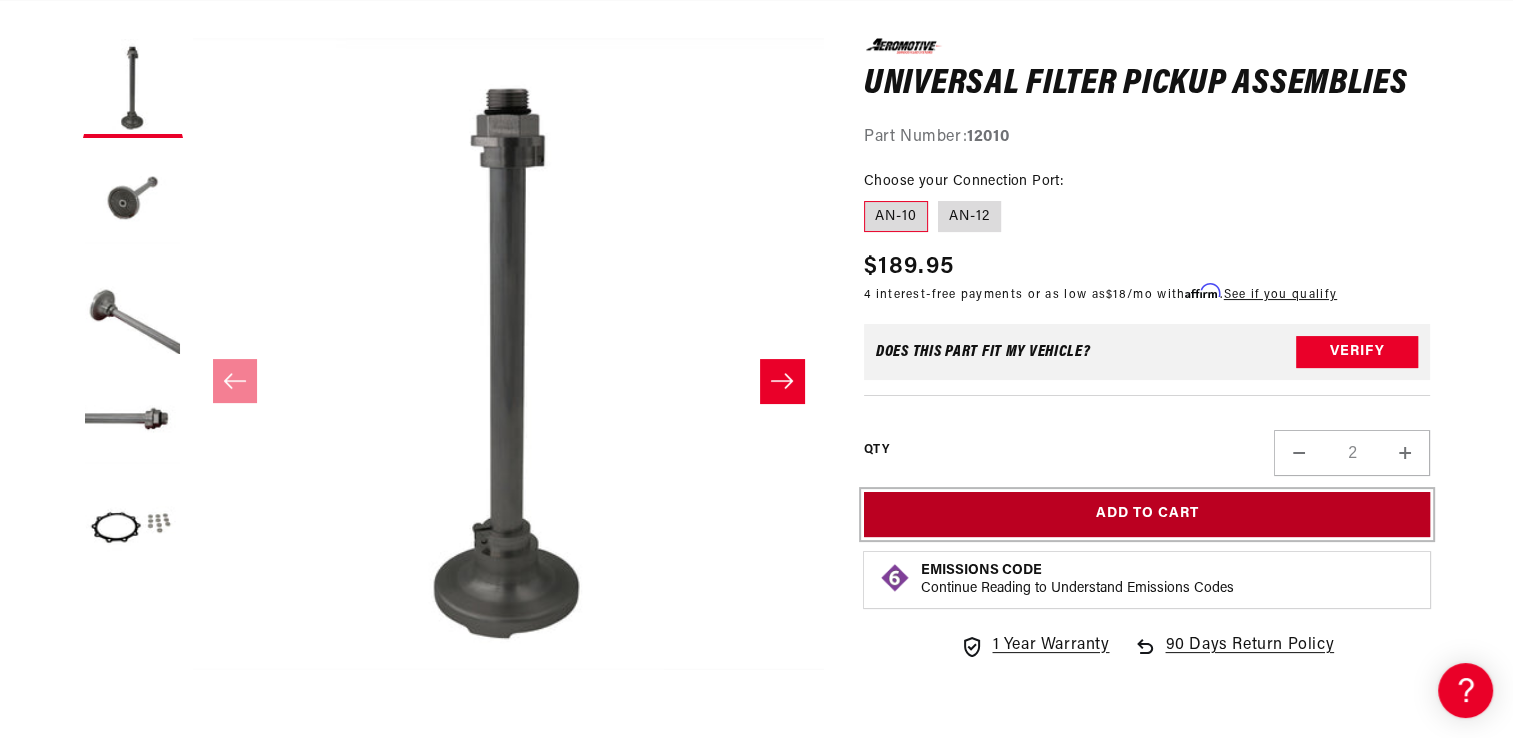 click on "Add to Cart" at bounding box center (1147, 514) 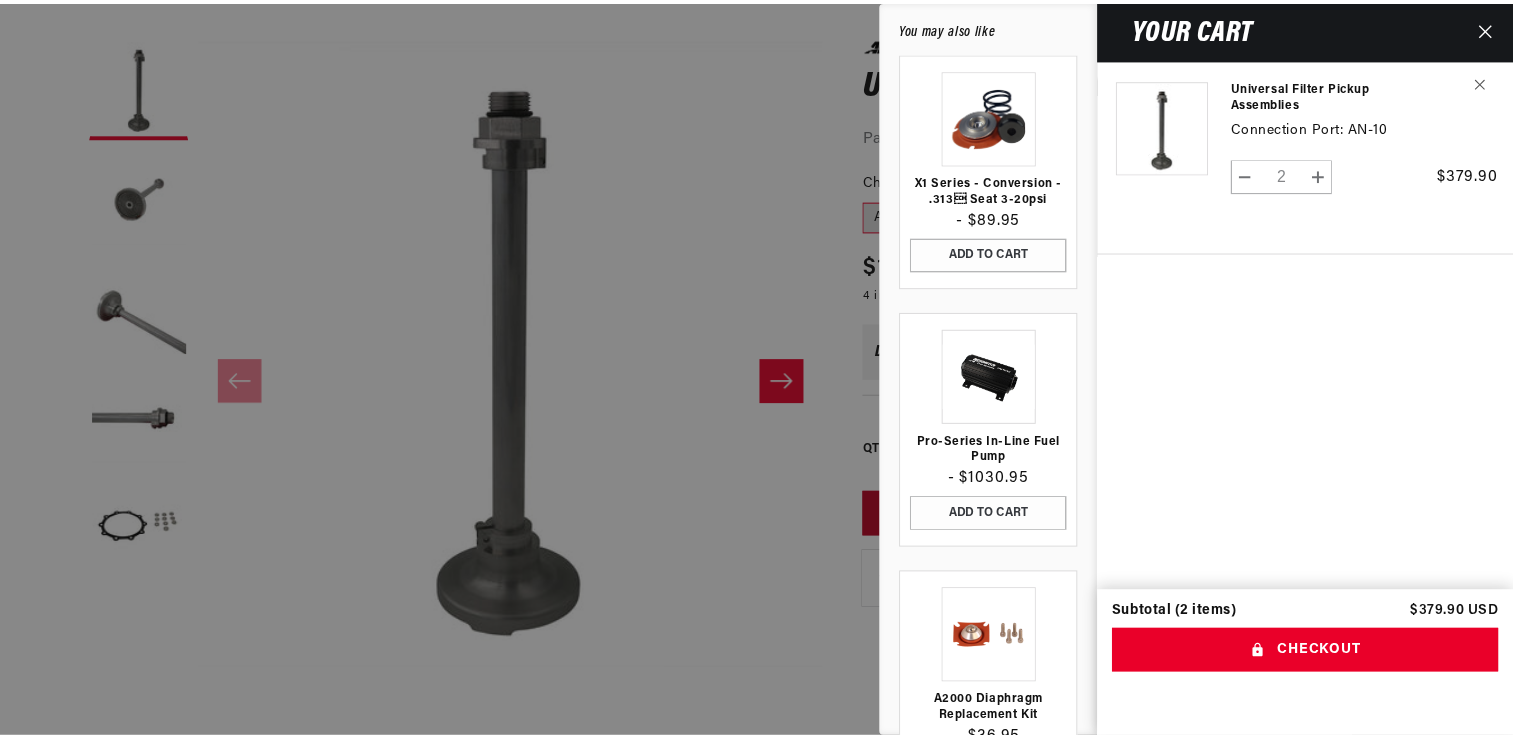 scroll, scrollTop: 0, scrollLeft: 0, axis: both 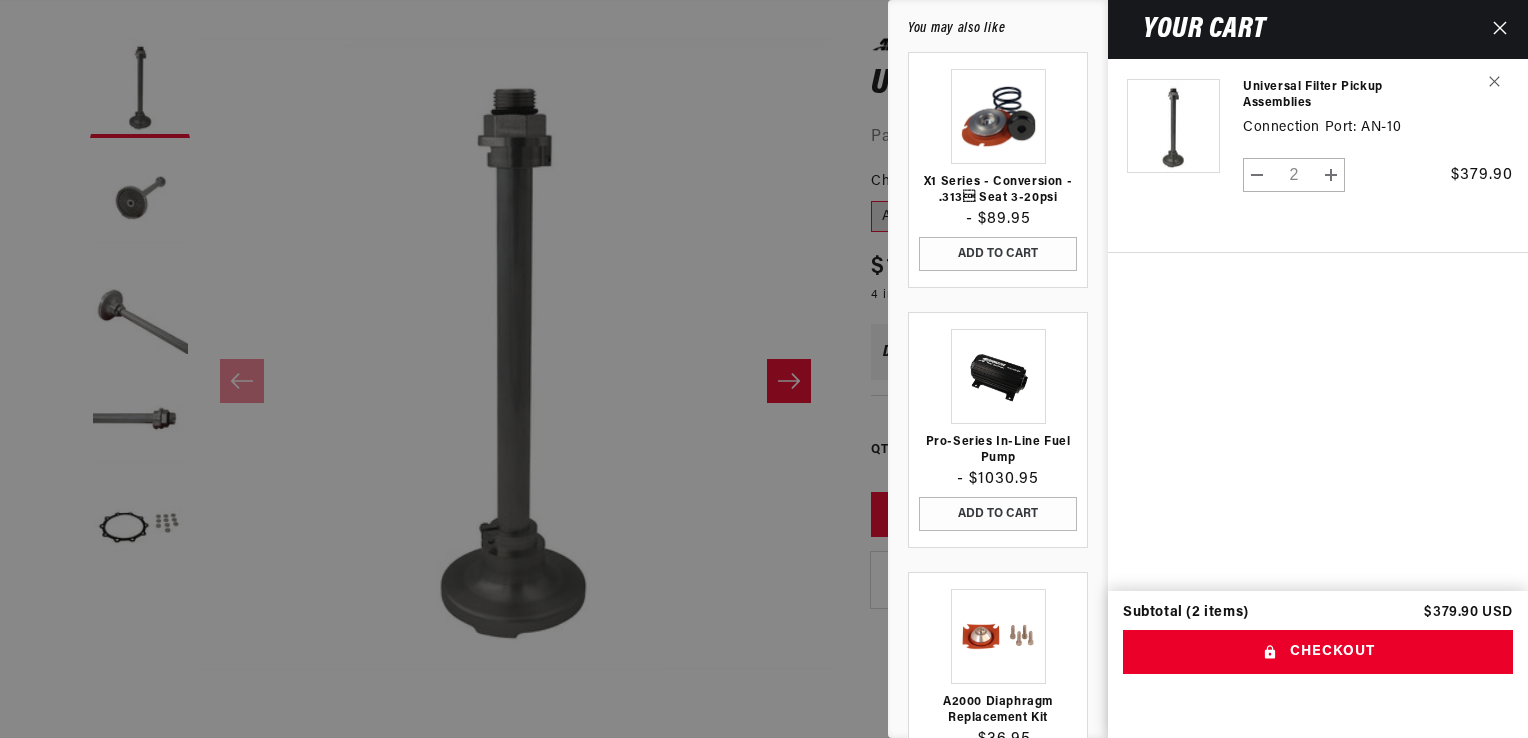 click 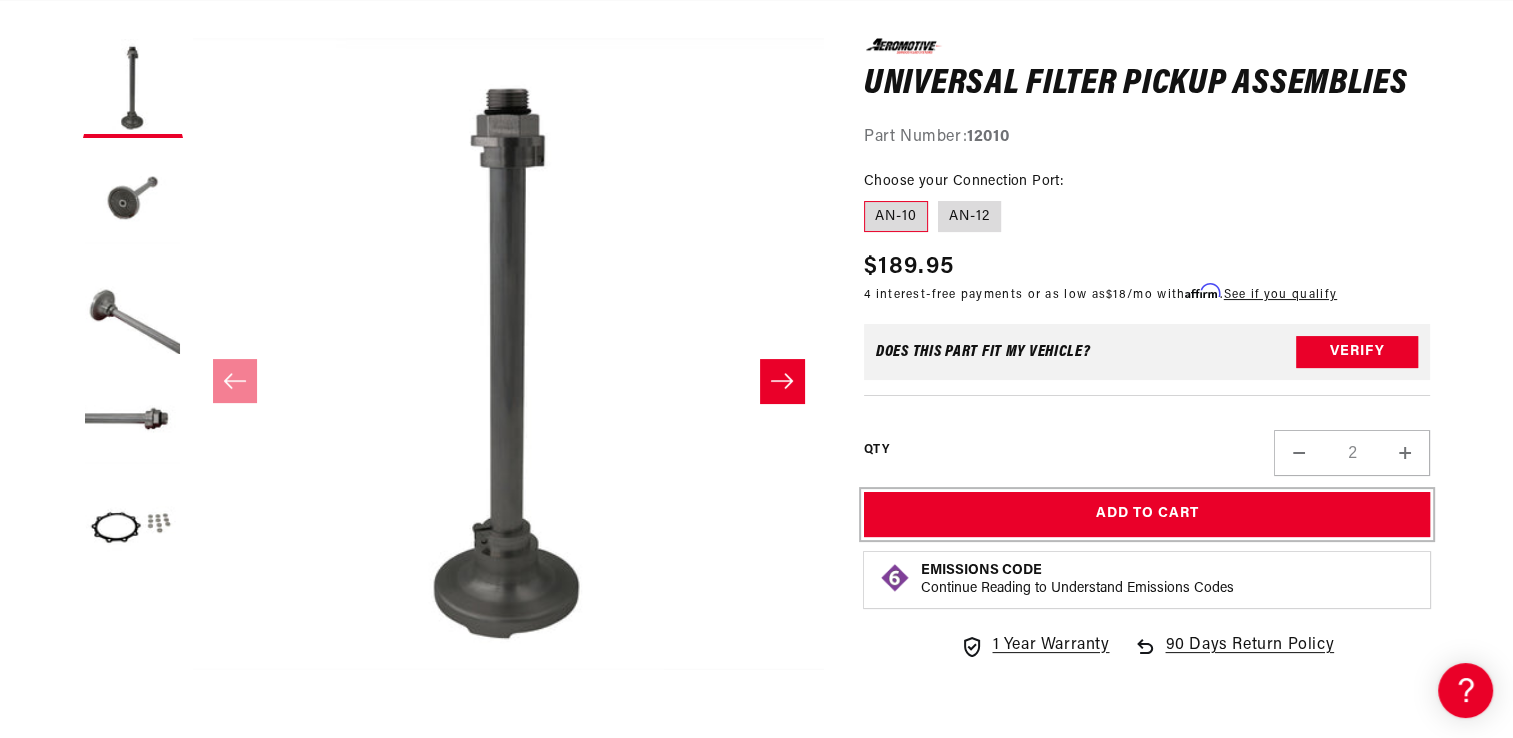 scroll, scrollTop: 0, scrollLeft: 1245, axis: horizontal 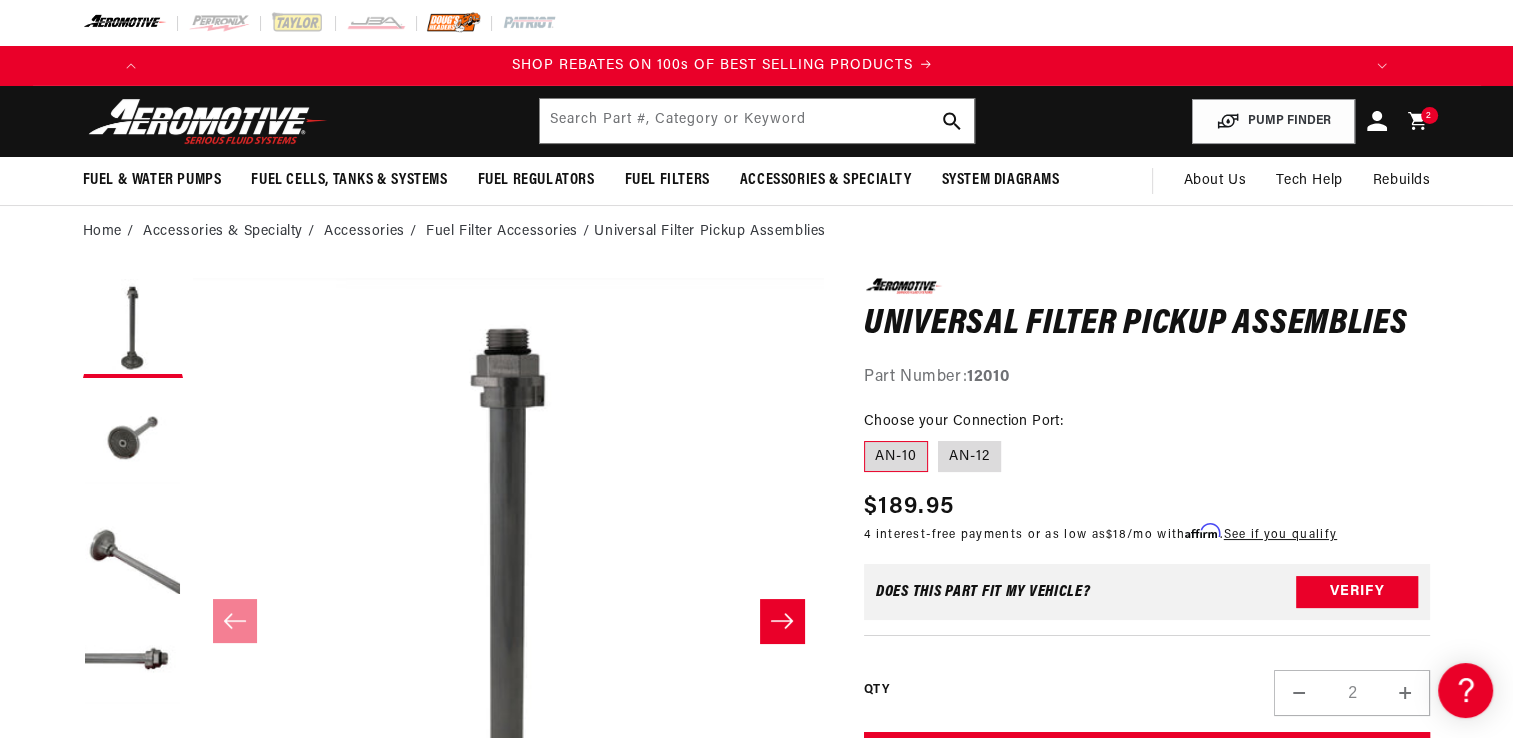 click at bounding box center (453, 23) 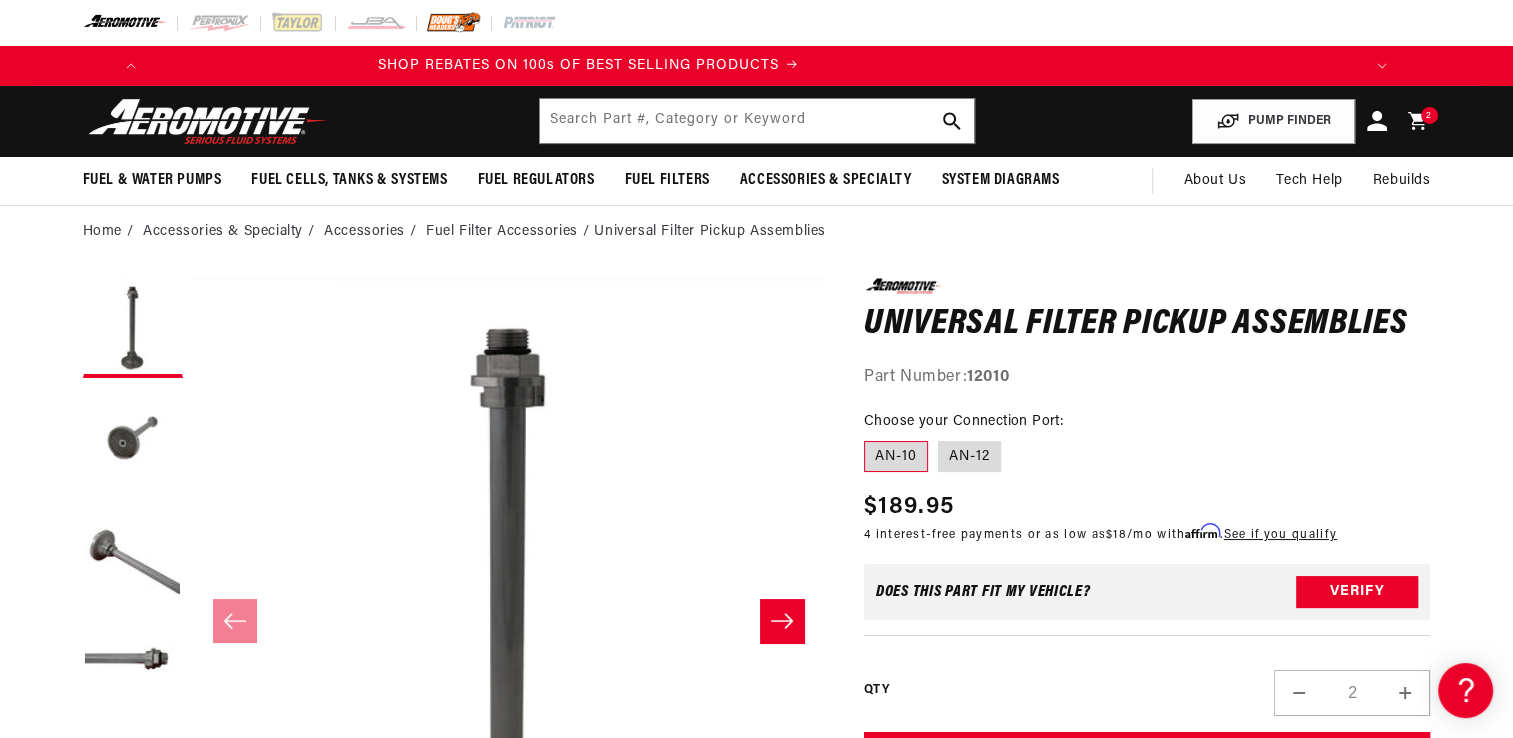 scroll, scrollTop: 0, scrollLeft: 1721, axis: horizontal 